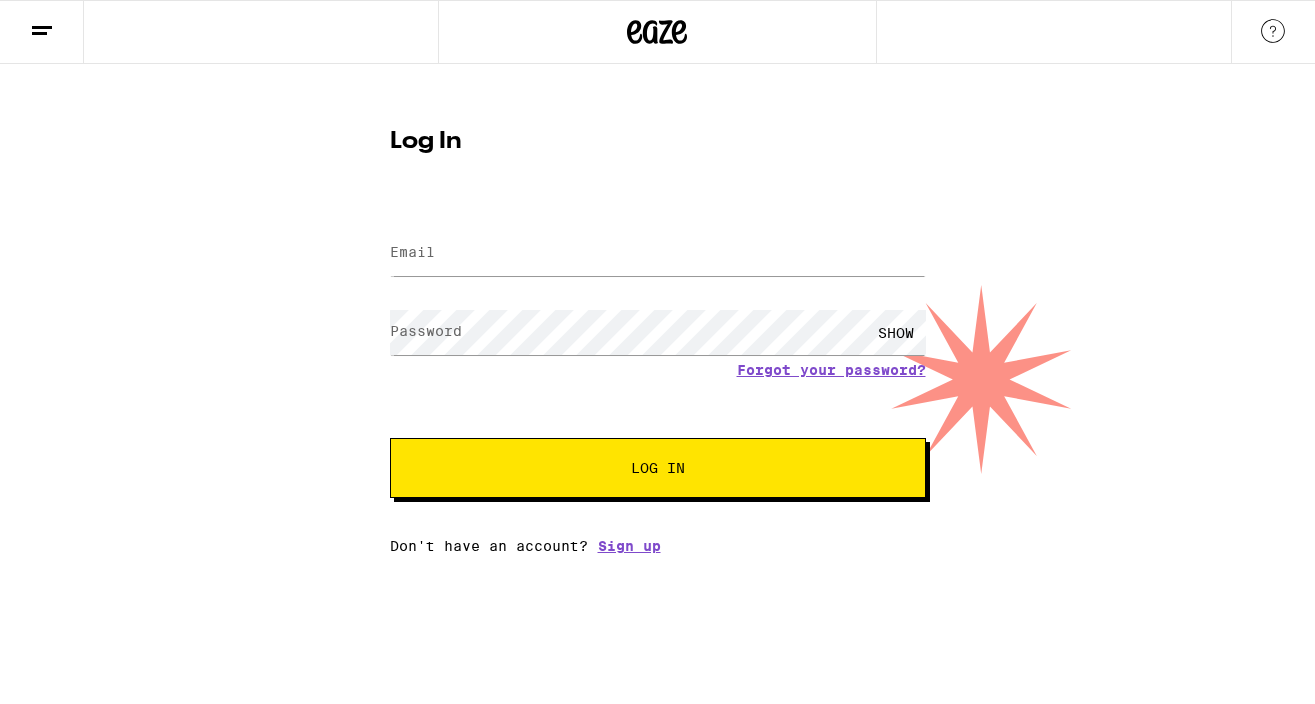 scroll, scrollTop: 0, scrollLeft: 0, axis: both 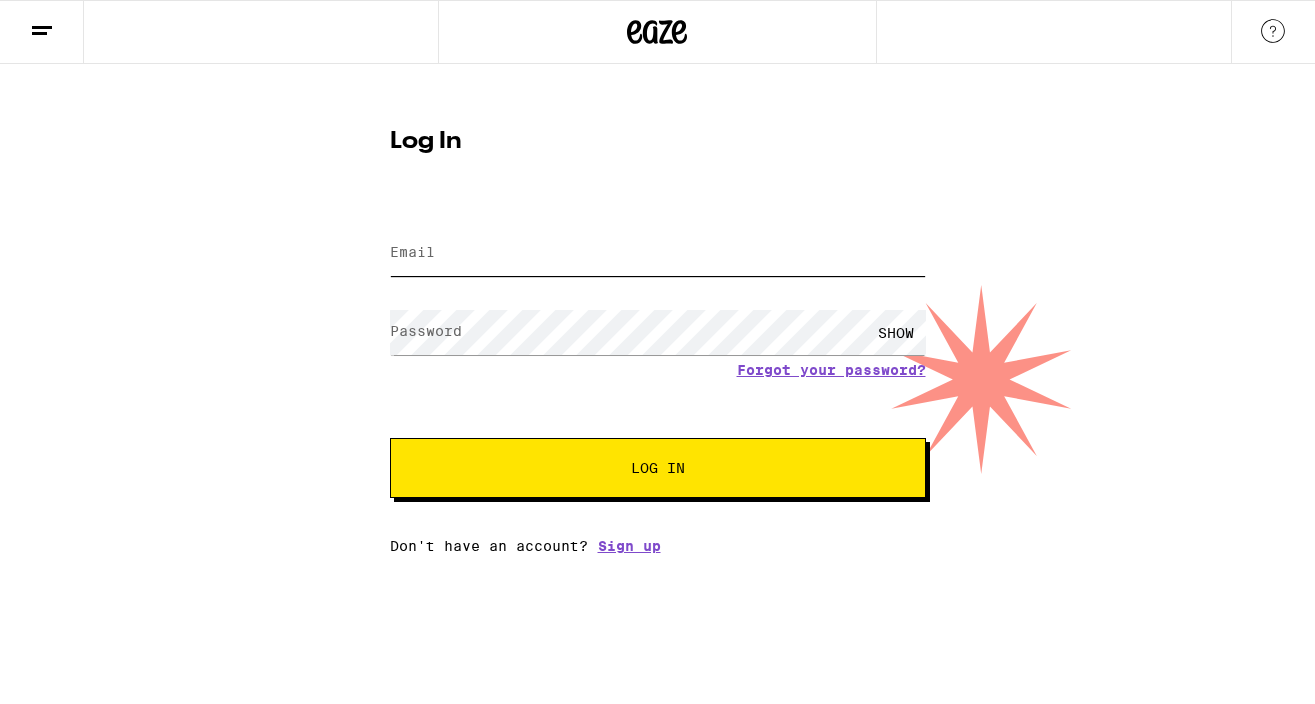 type on "[EMAIL]" 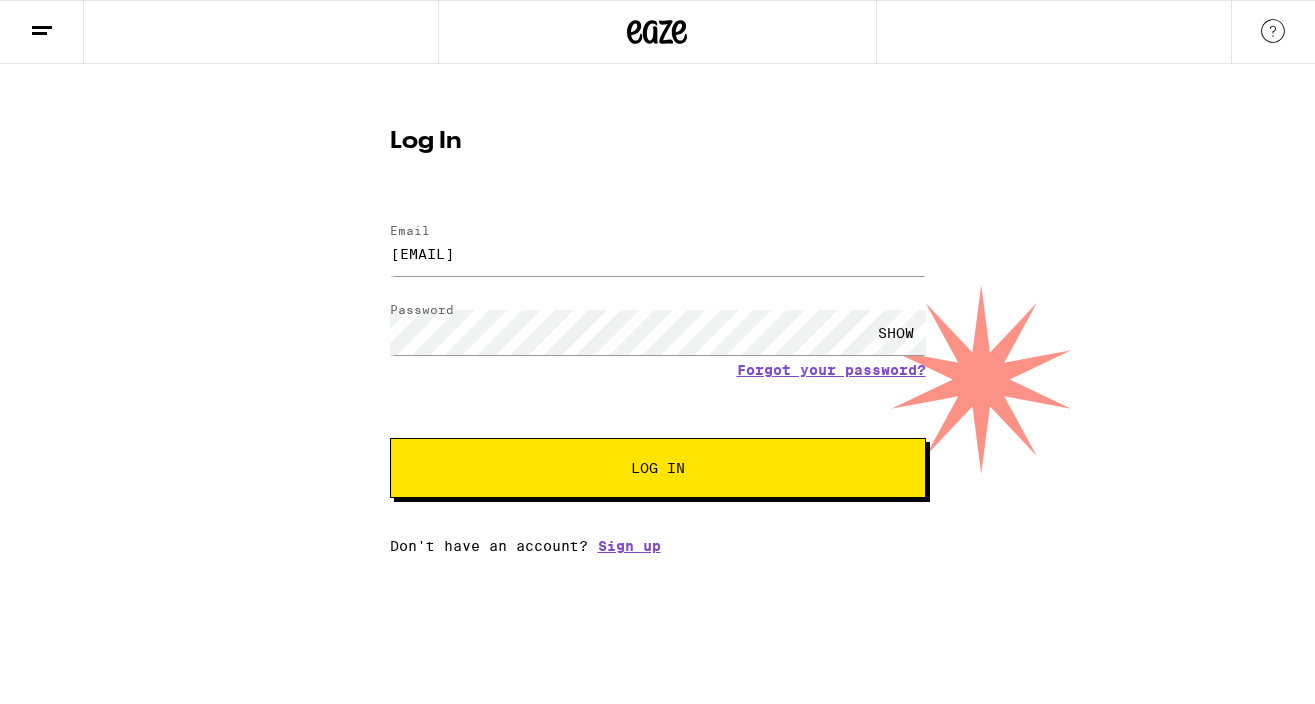 click on "Log In" at bounding box center (658, 468) 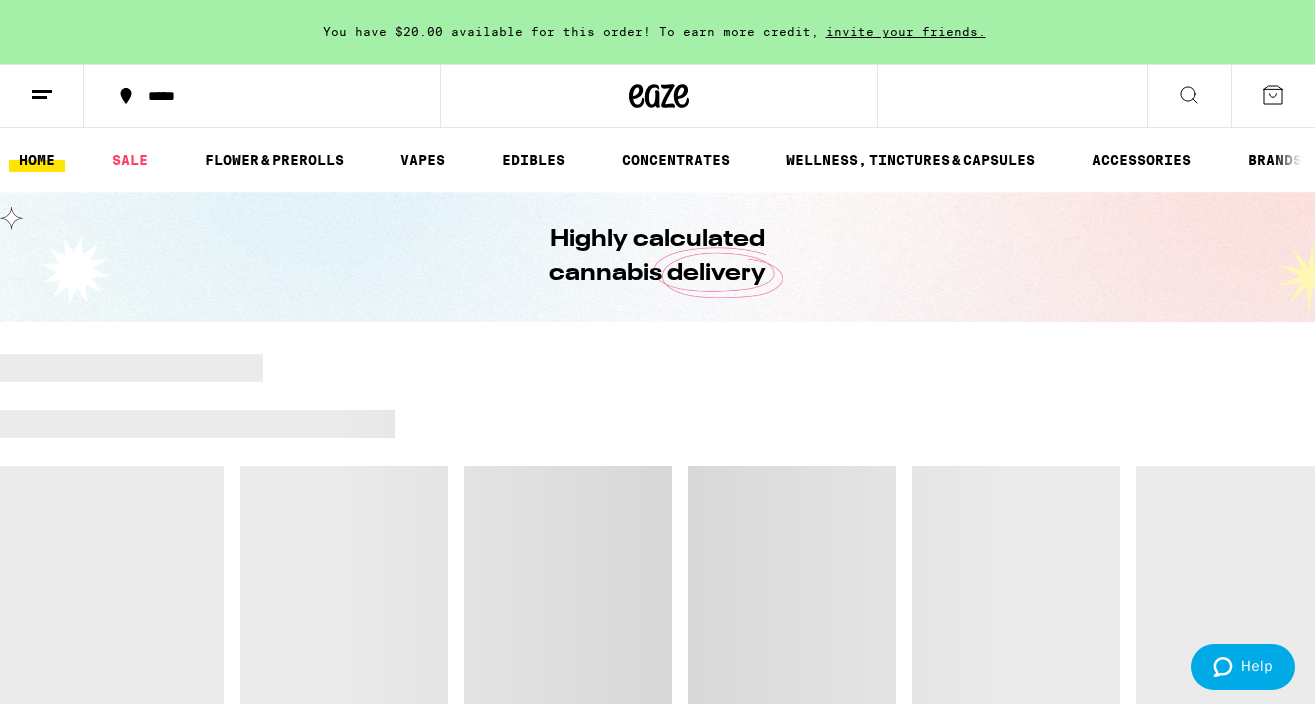 scroll, scrollTop: 0, scrollLeft: 0, axis: both 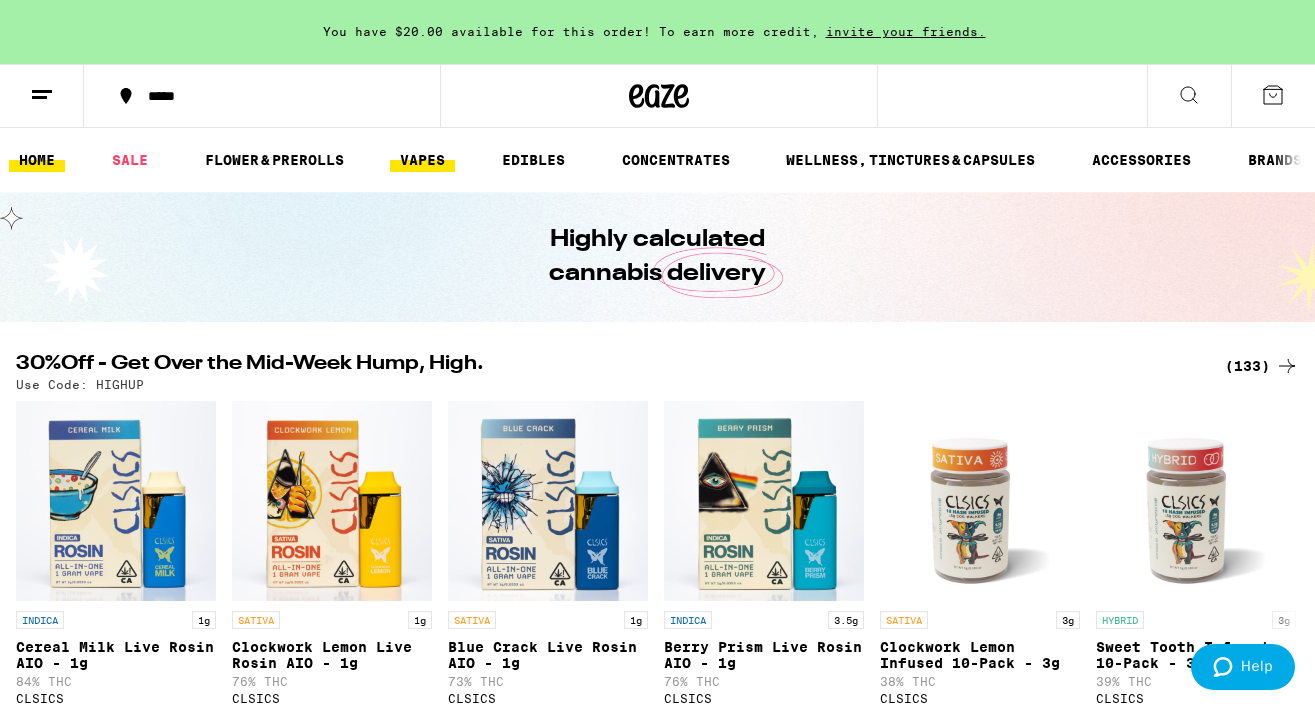 click on "VAPES" at bounding box center (422, 160) 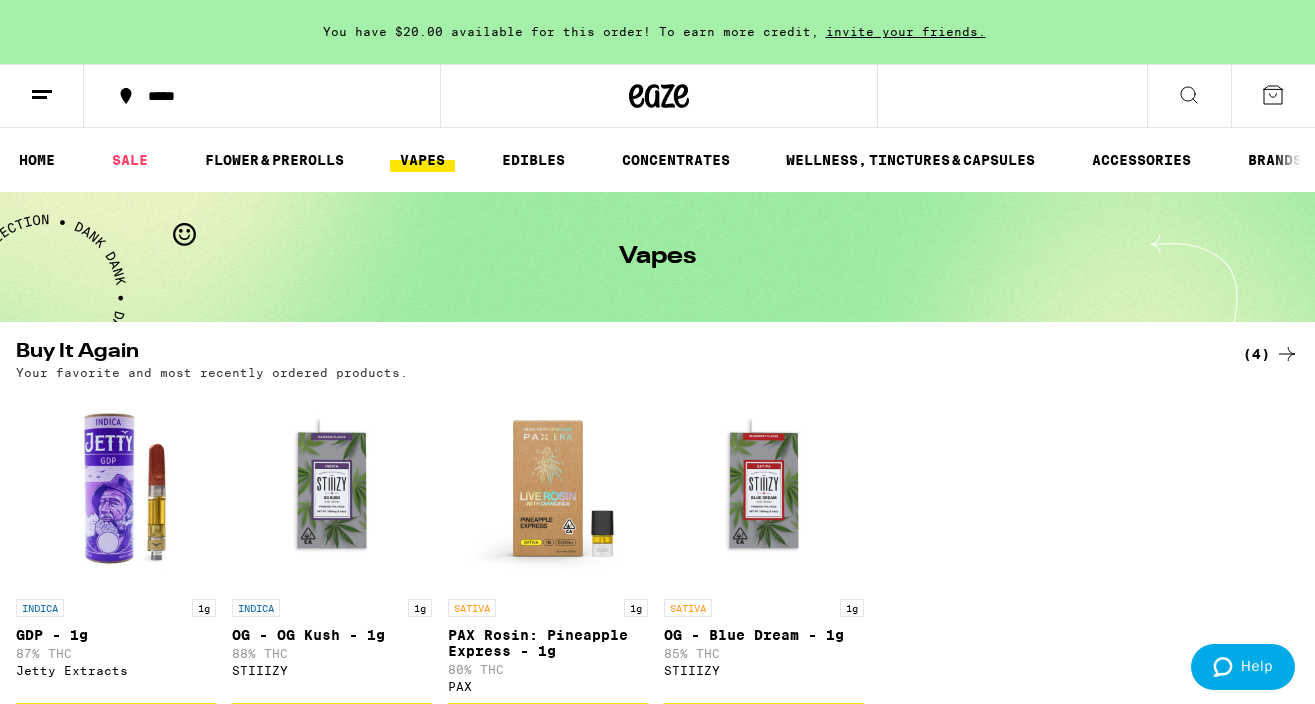click on "*****" at bounding box center (274, 96) 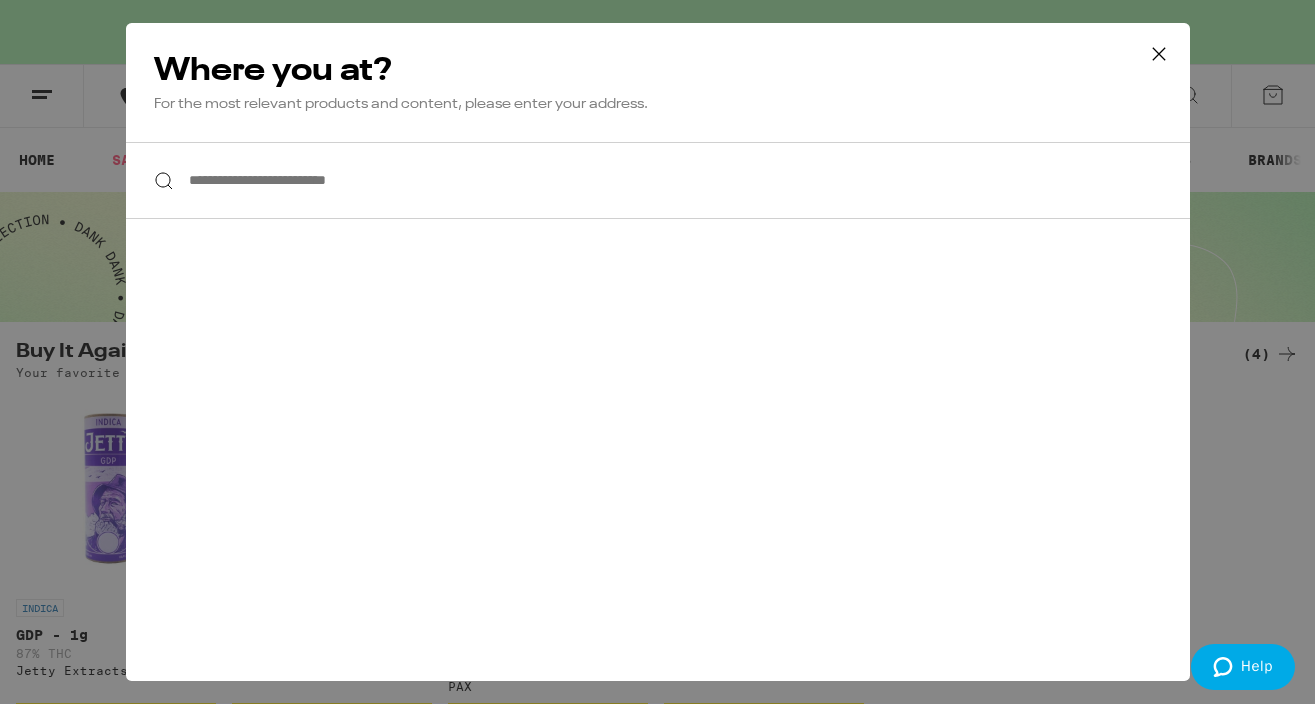 click on "**********" at bounding box center (658, 180) 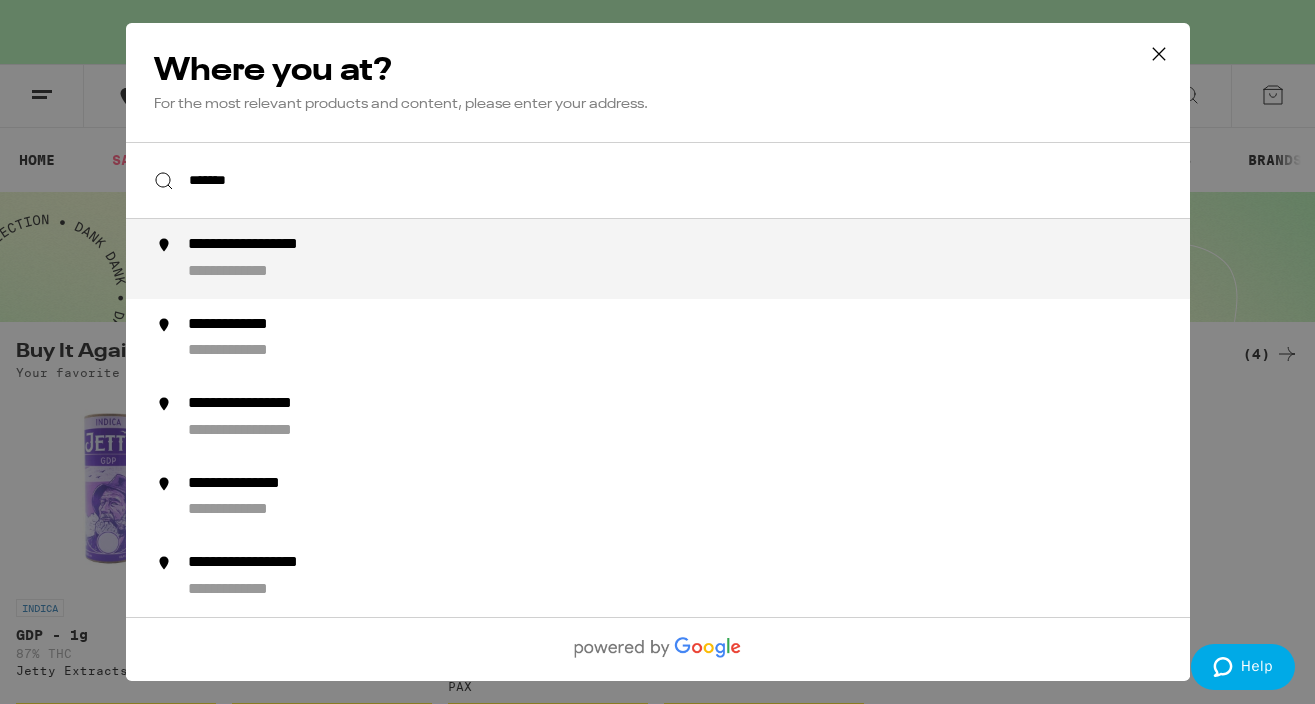 click on "**********" at bounding box center [697, 259] 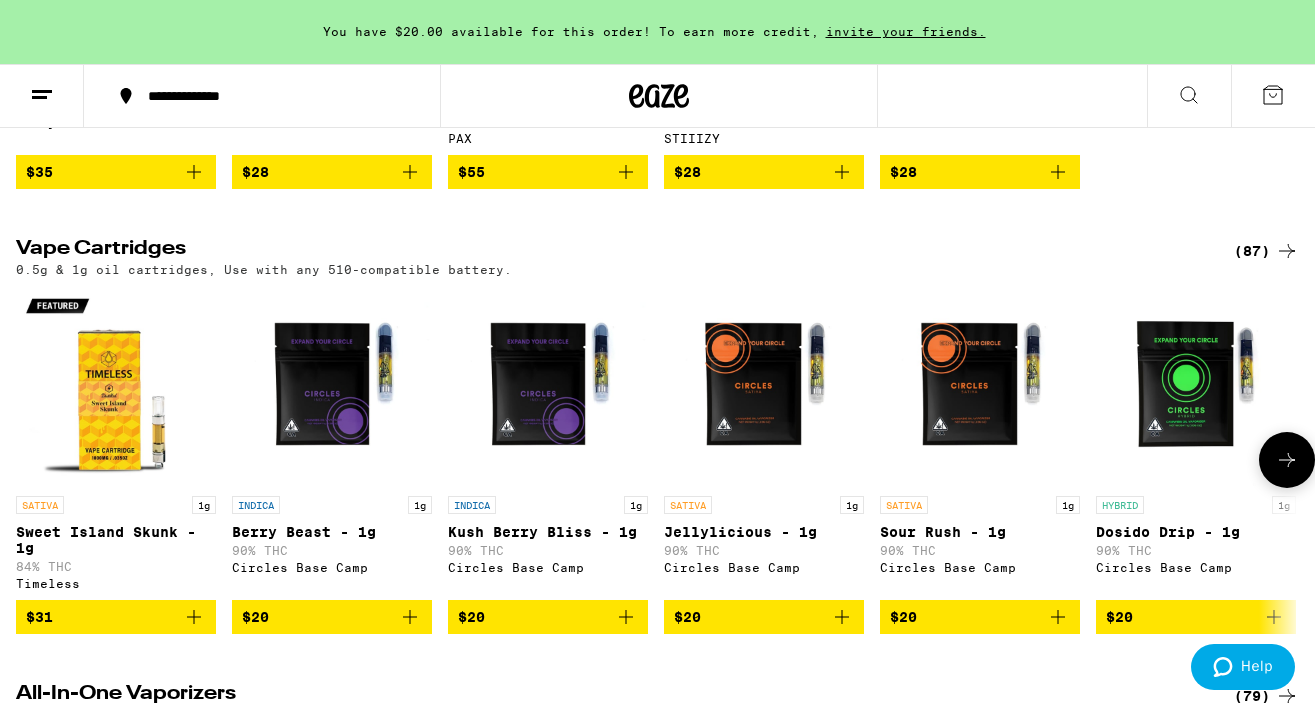 scroll, scrollTop: 552, scrollLeft: 0, axis: vertical 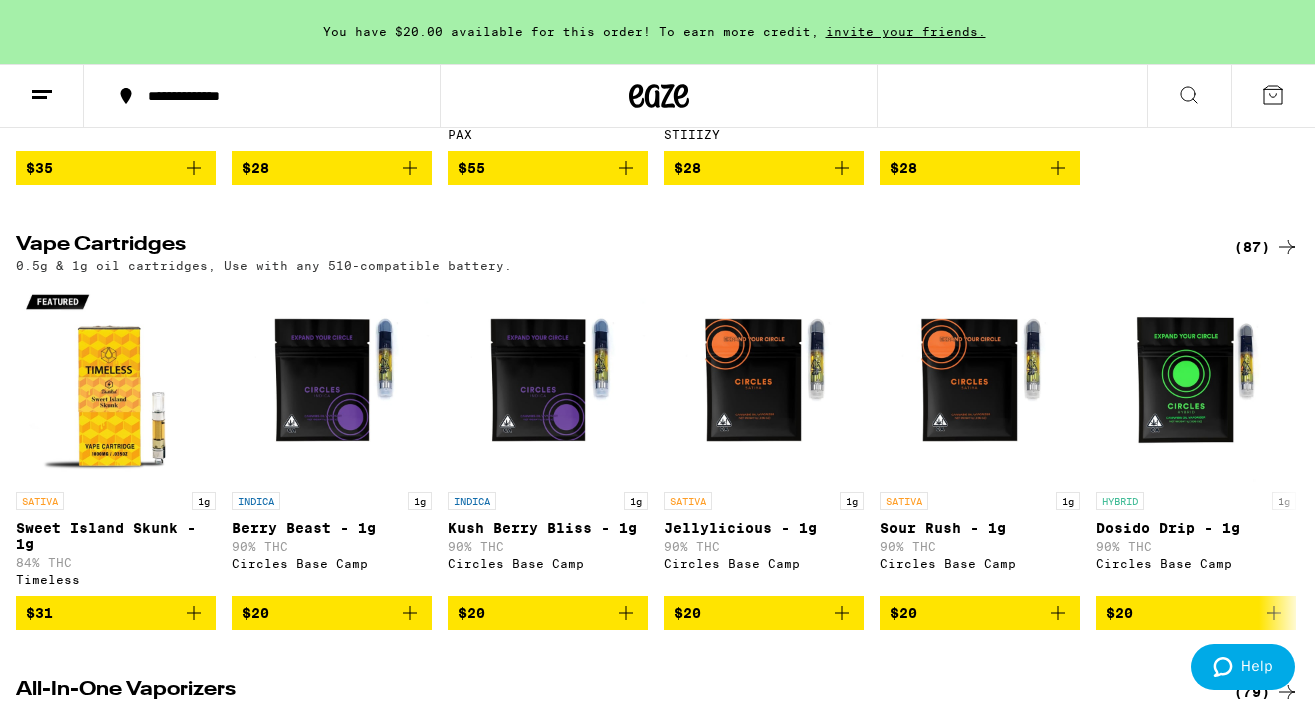 click on "(87)" at bounding box center (1266, 247) 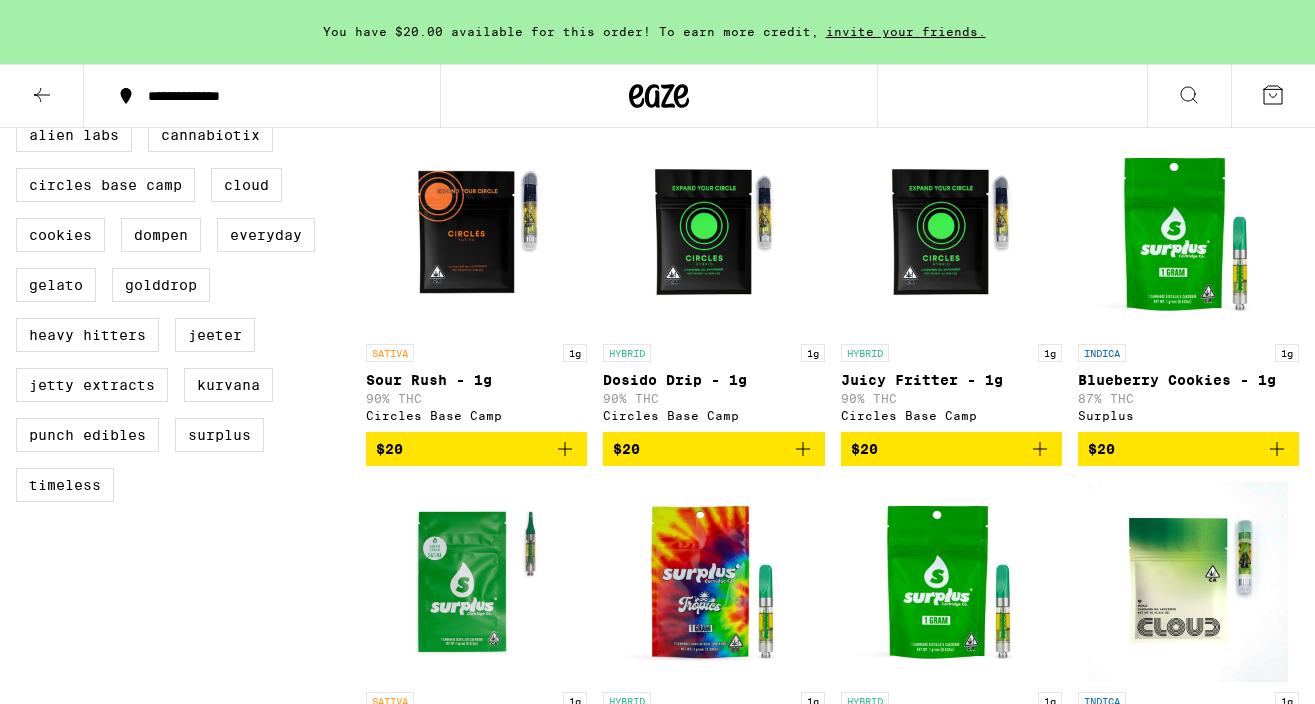 scroll, scrollTop: 0, scrollLeft: 0, axis: both 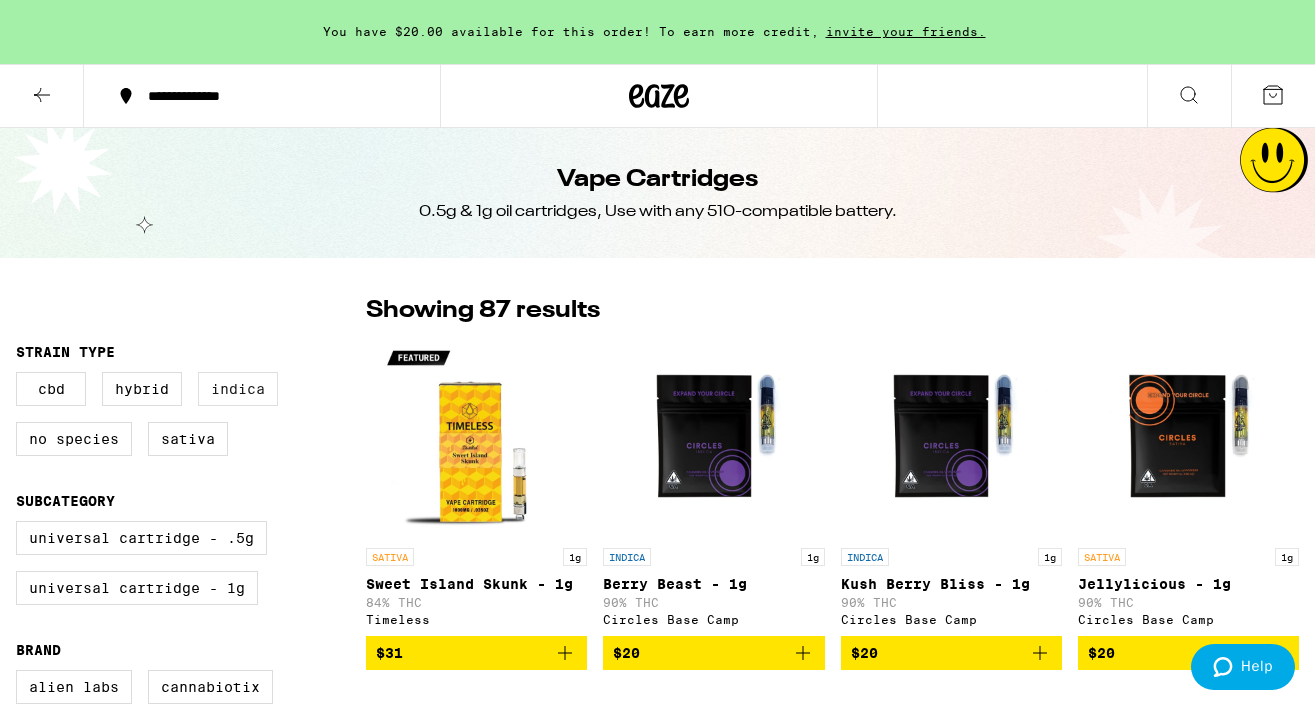 click on "Indica" at bounding box center [238, 389] 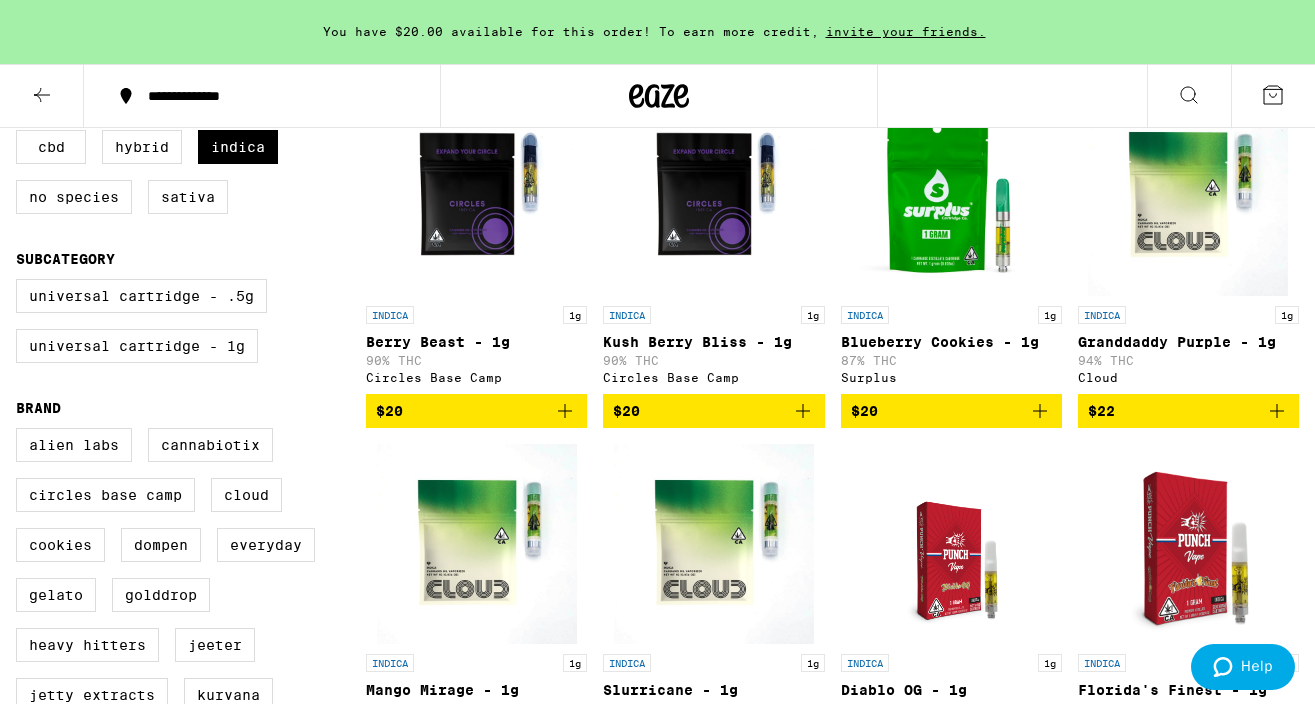 scroll, scrollTop: 237, scrollLeft: 0, axis: vertical 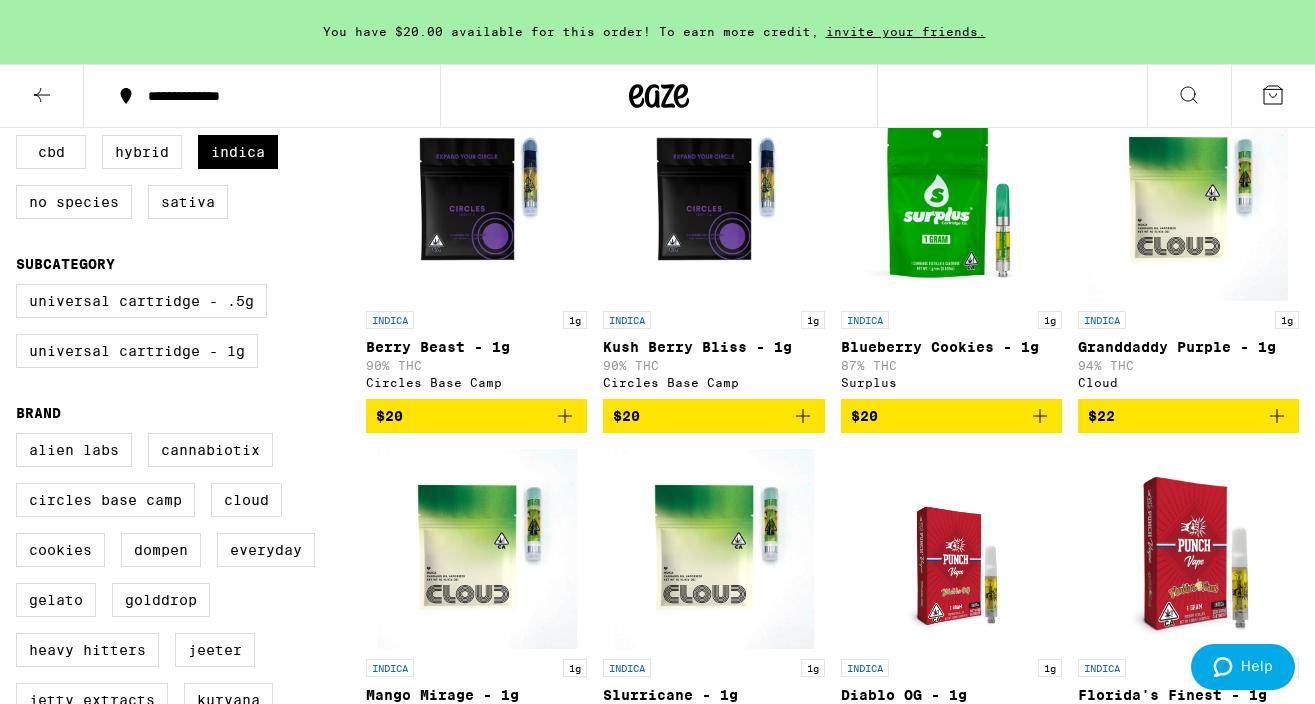 click at bounding box center [1188, 201] 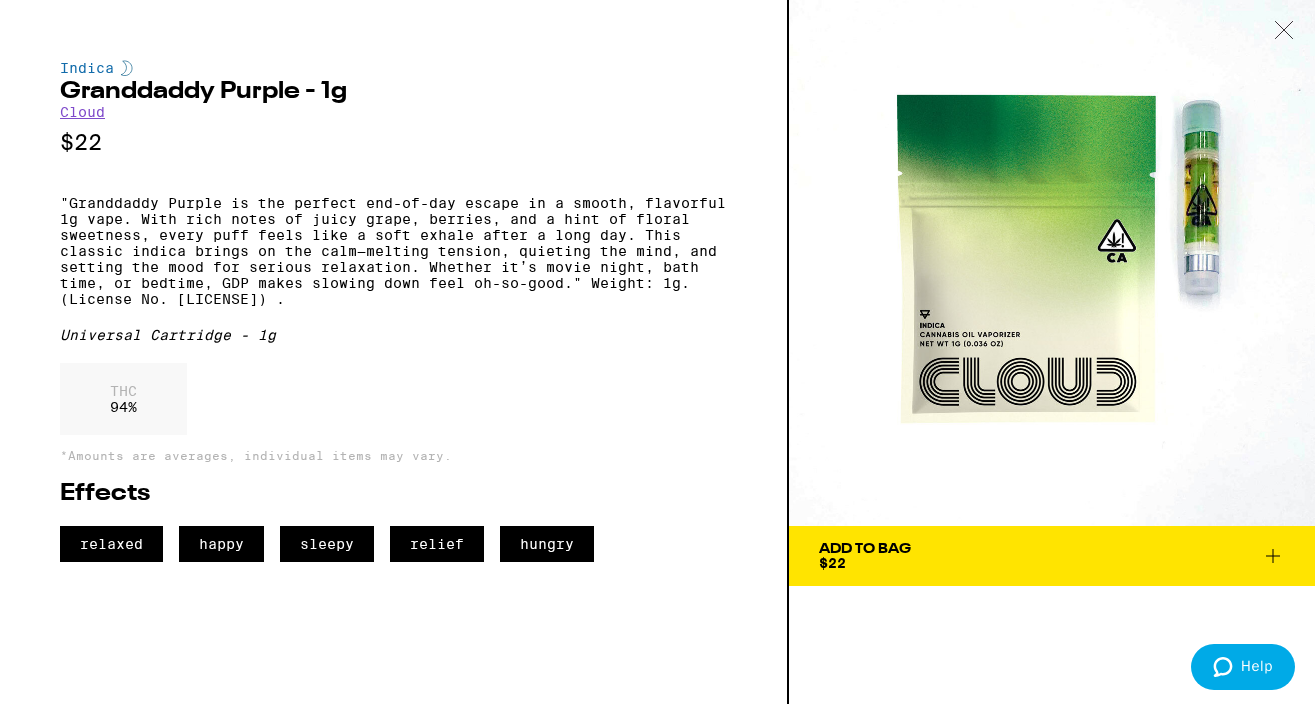click 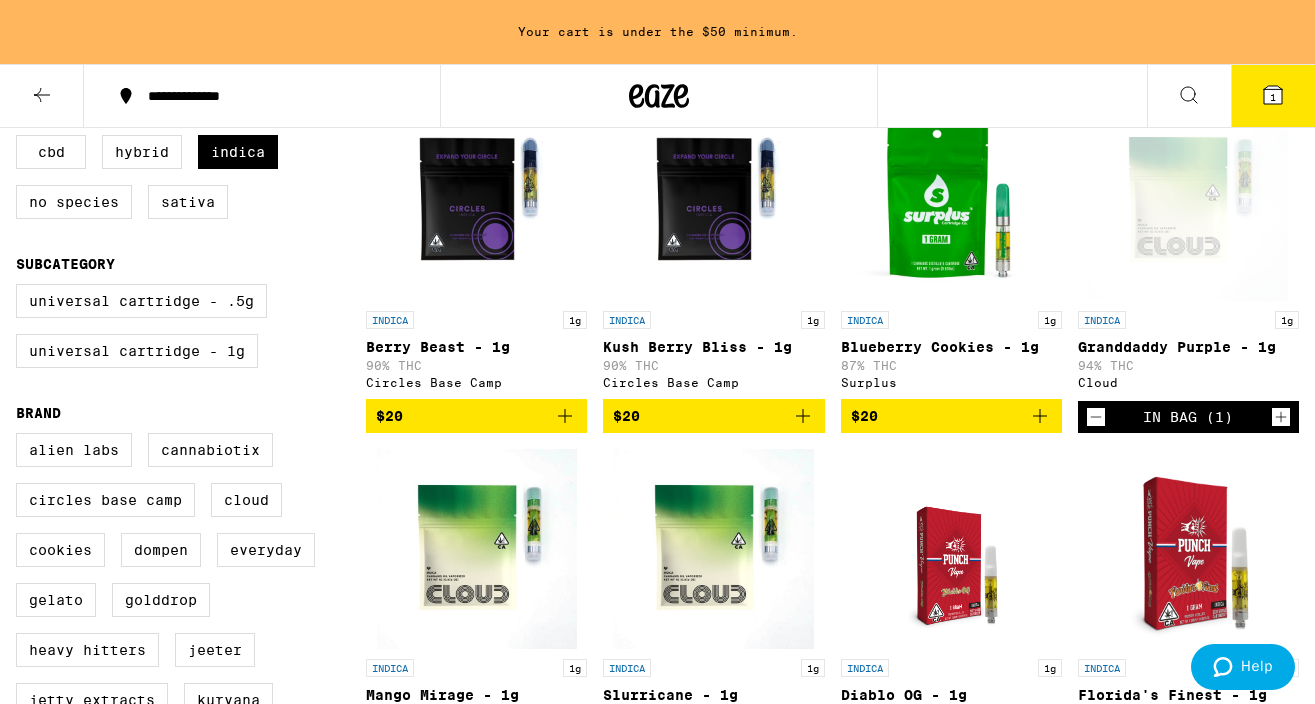 click on "1" at bounding box center (1273, 97) 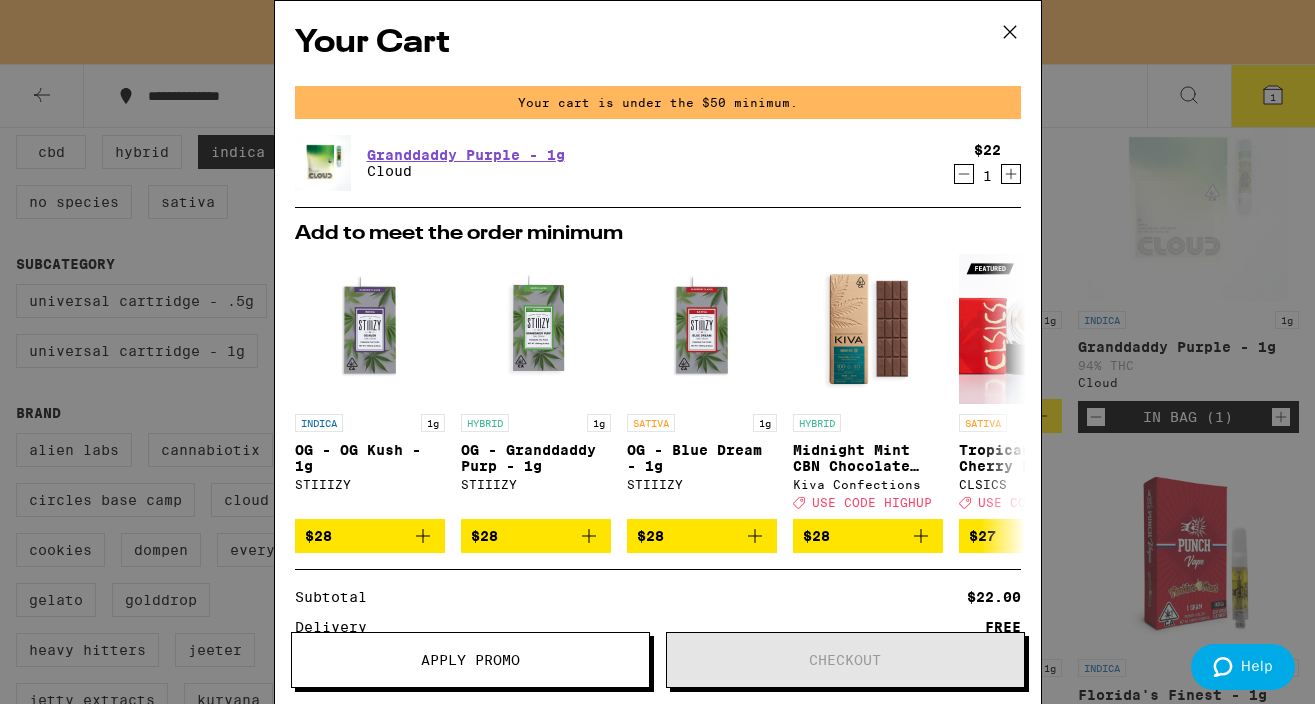 click 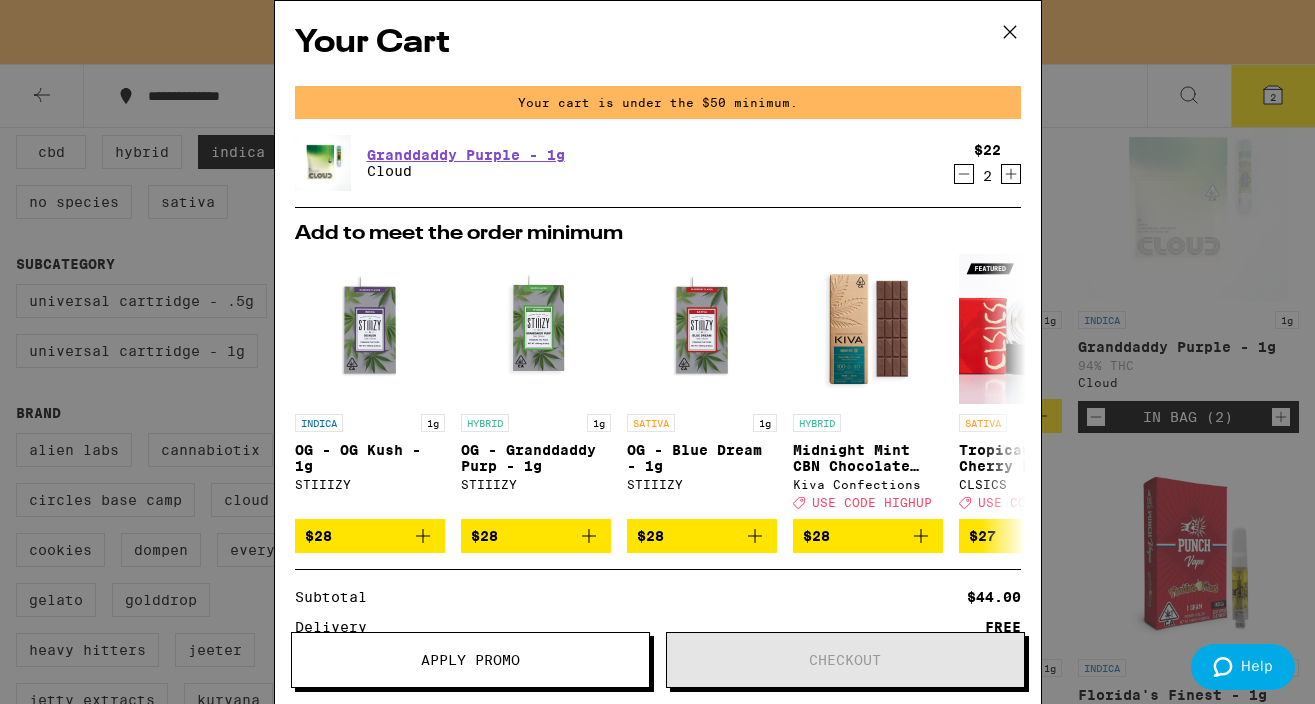 click 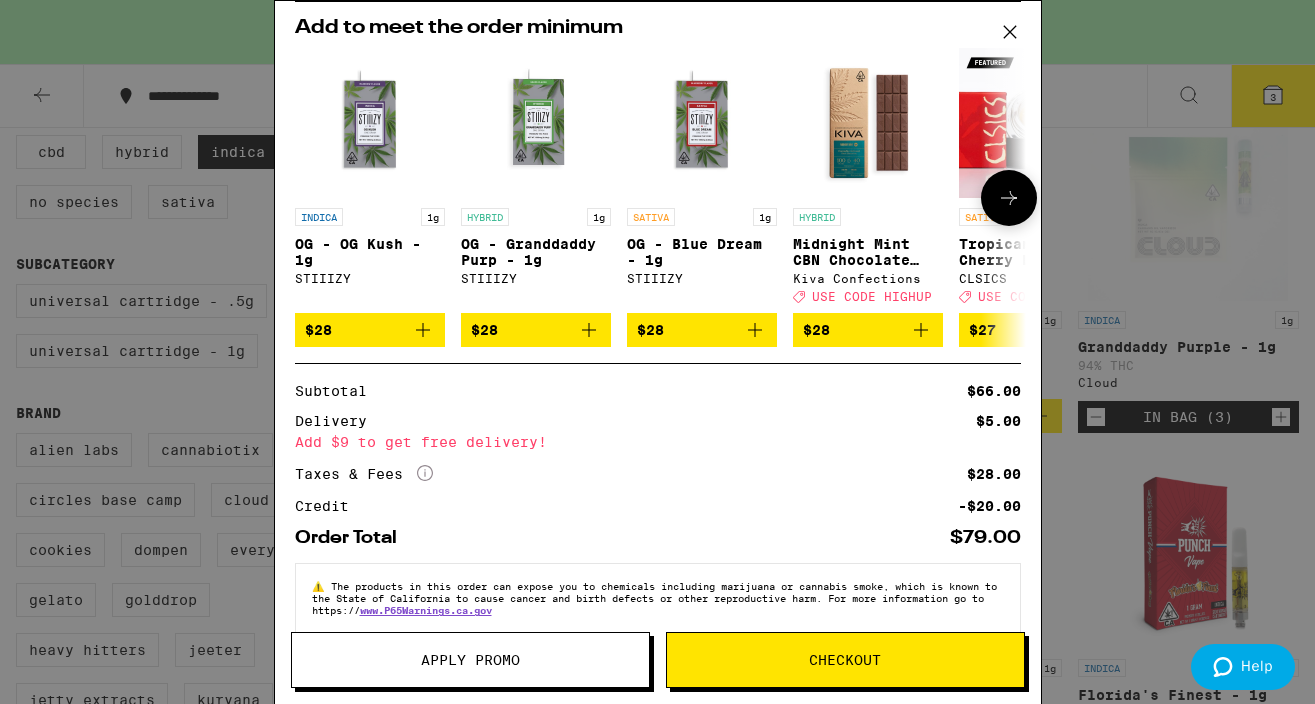 scroll, scrollTop: 0, scrollLeft: 0, axis: both 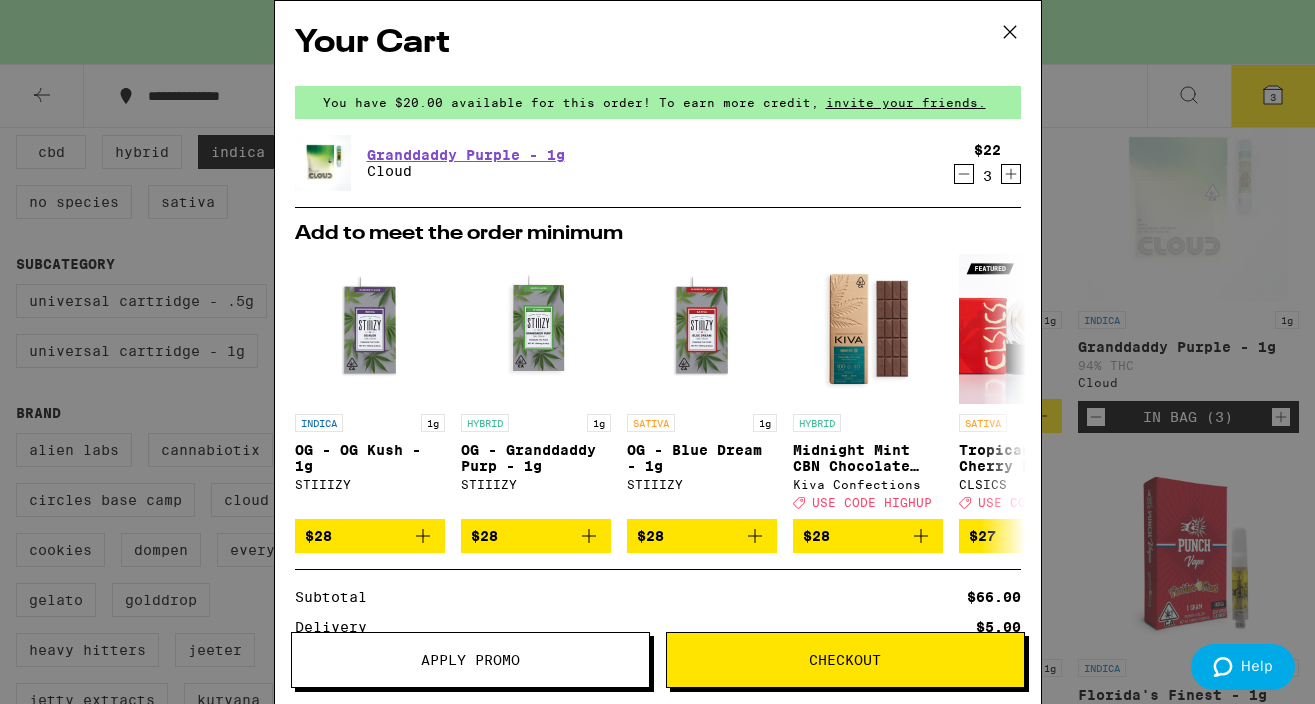 click 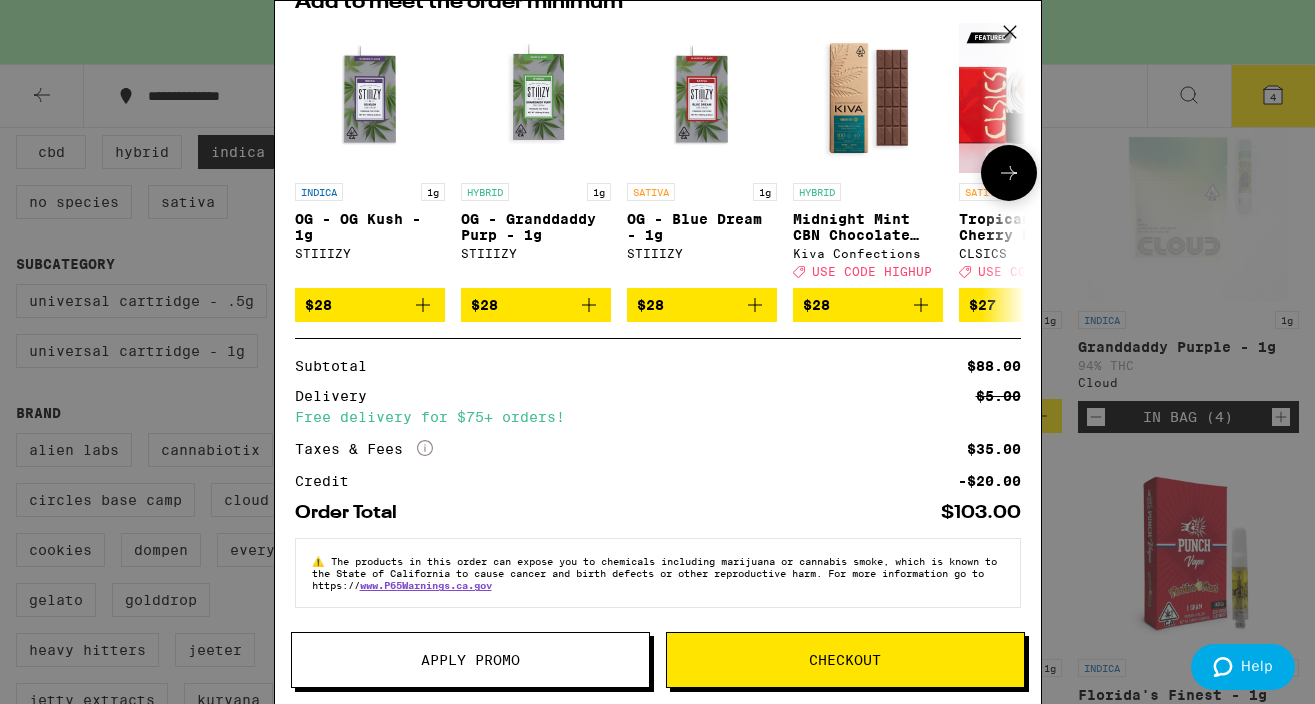scroll, scrollTop: 245, scrollLeft: 0, axis: vertical 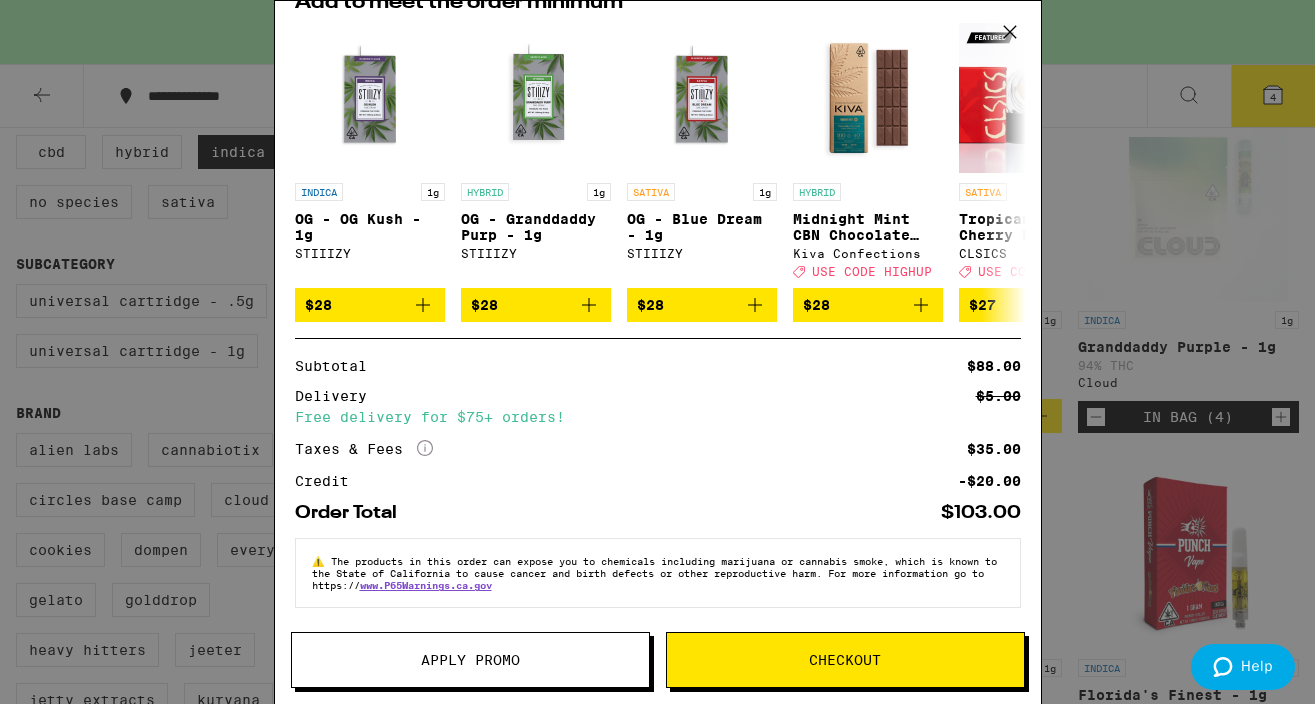 click on "Checkout" at bounding box center [845, 660] 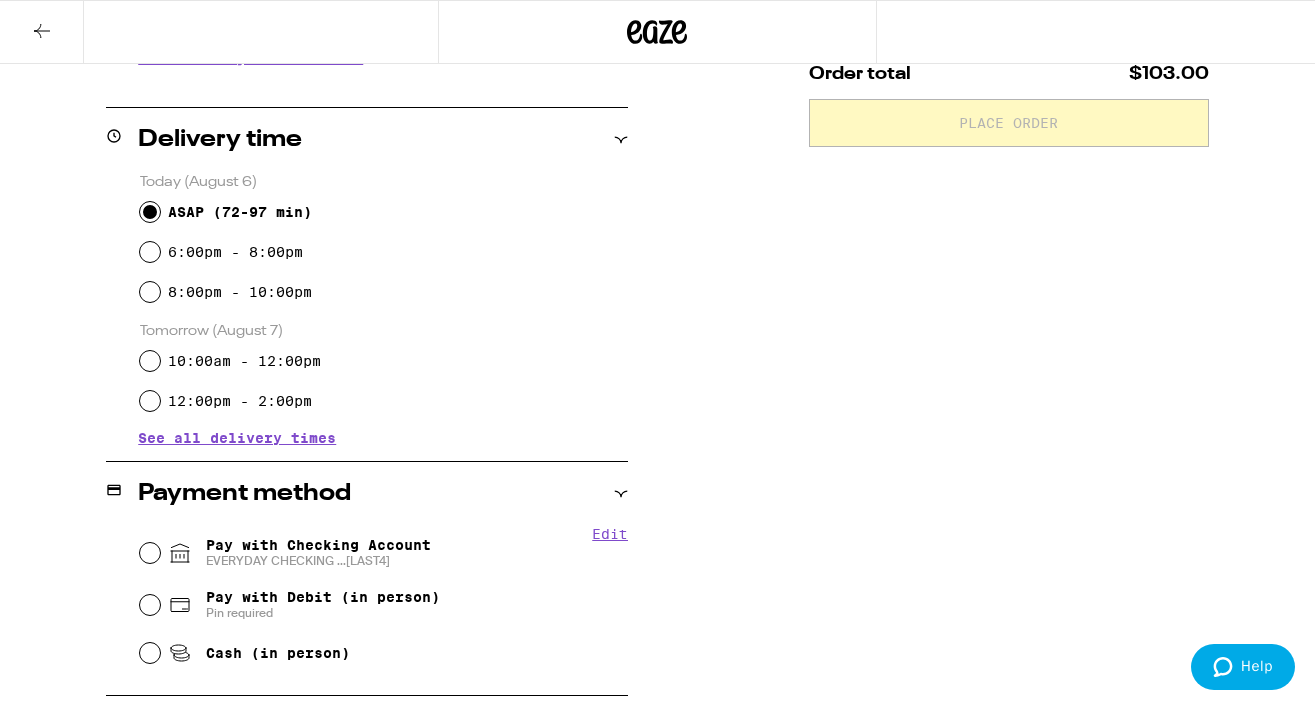 scroll, scrollTop: 572, scrollLeft: 0, axis: vertical 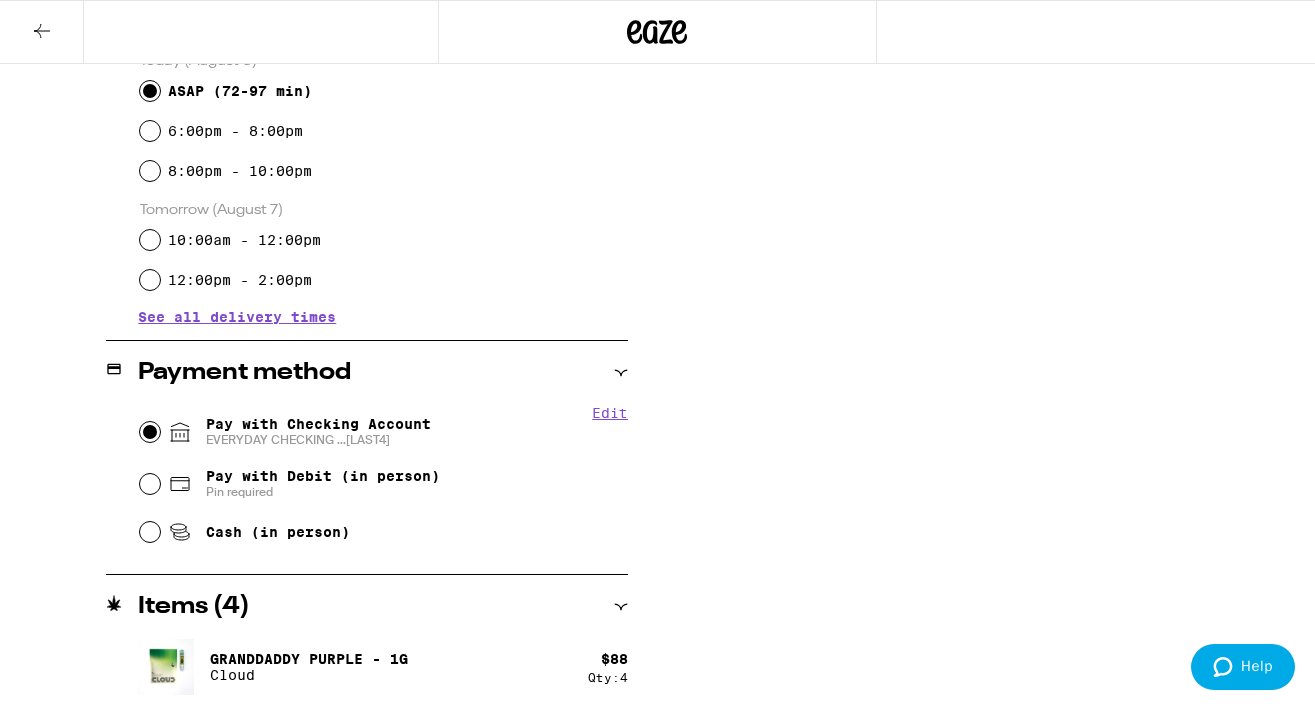 click on "Pay with Checking Account EVERYDAY CHECKING ...[LAST4]" at bounding box center [150, 432] 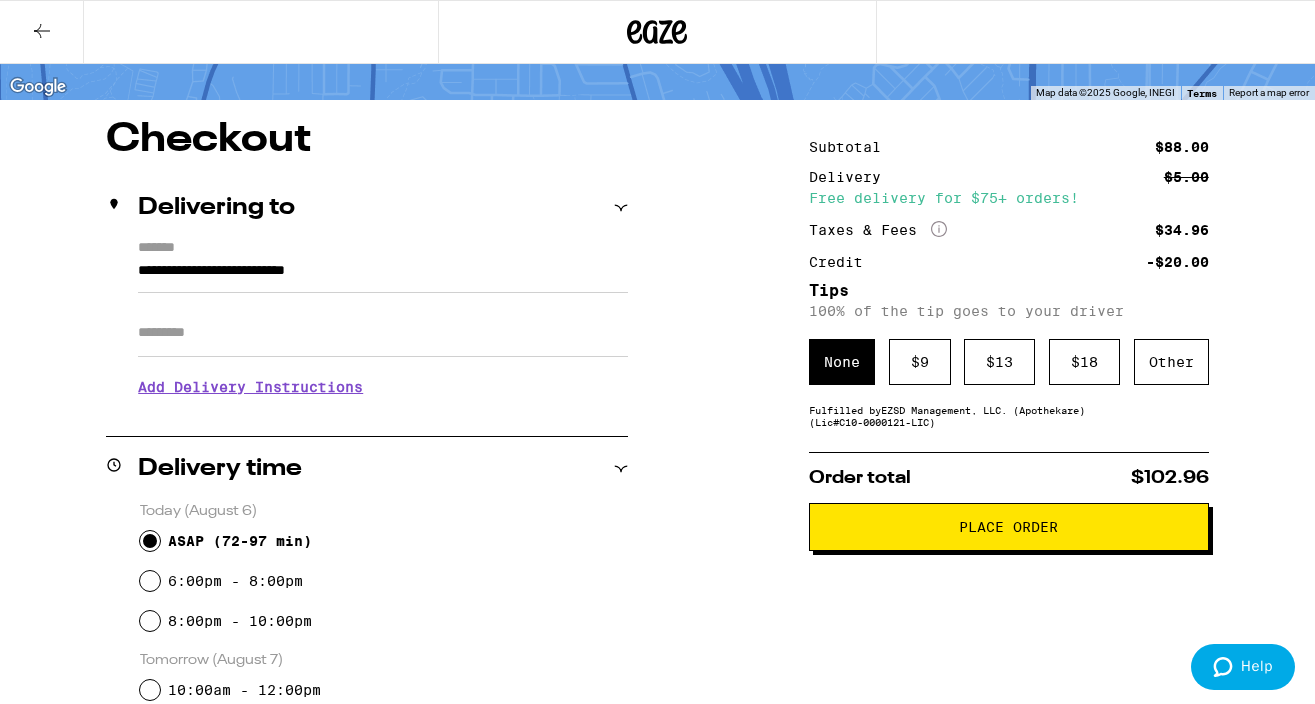 scroll, scrollTop: 142, scrollLeft: 0, axis: vertical 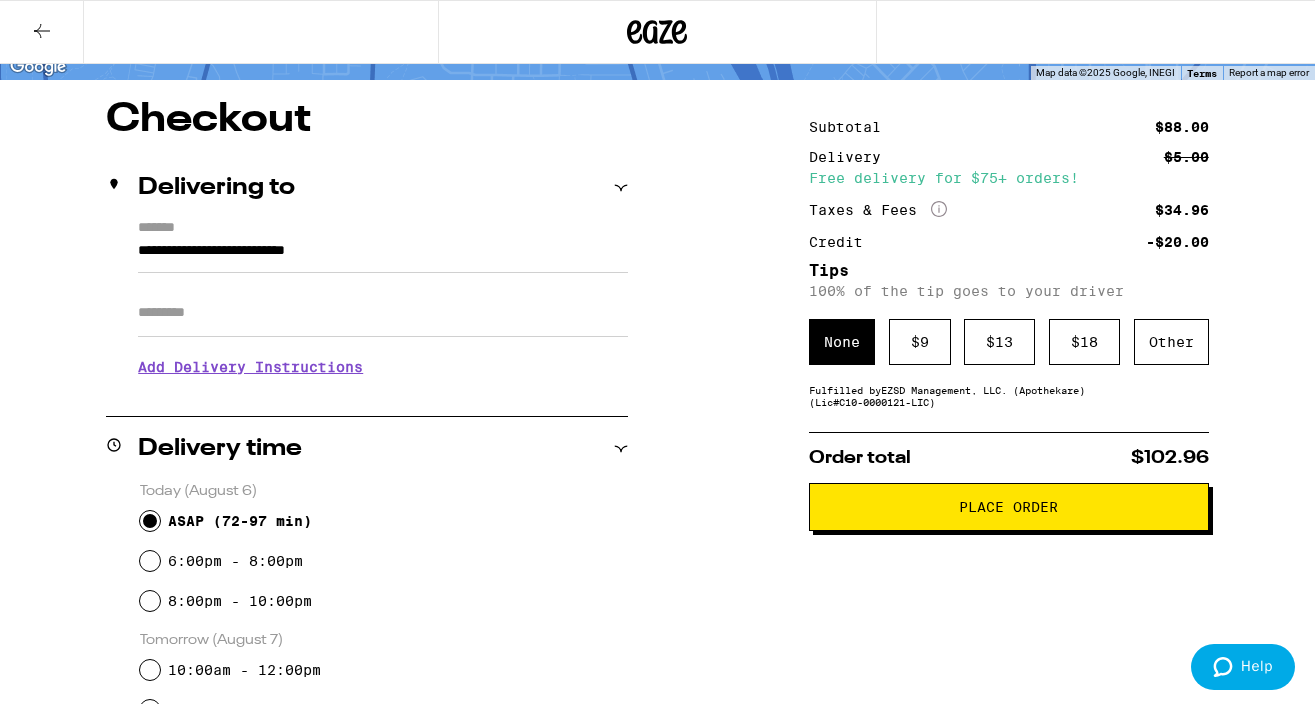 click on "Place Order" at bounding box center (1008, 507) 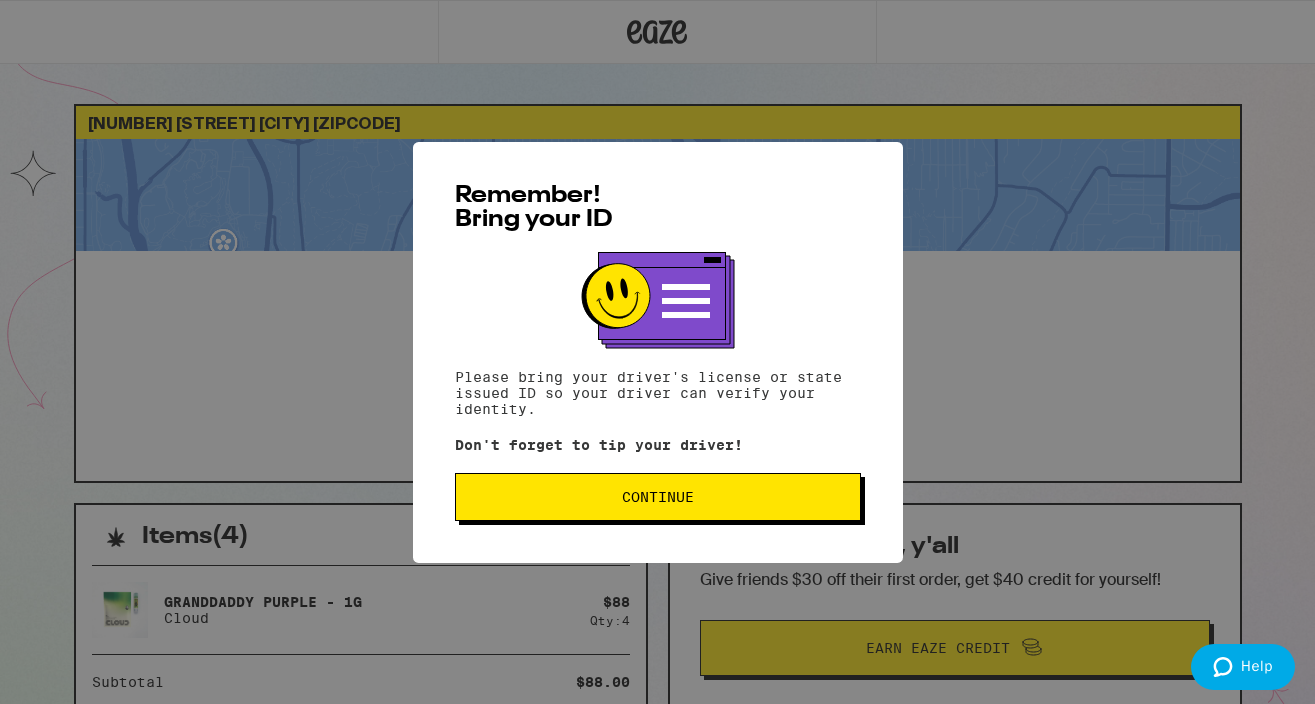 click on "Continue" at bounding box center [658, 497] 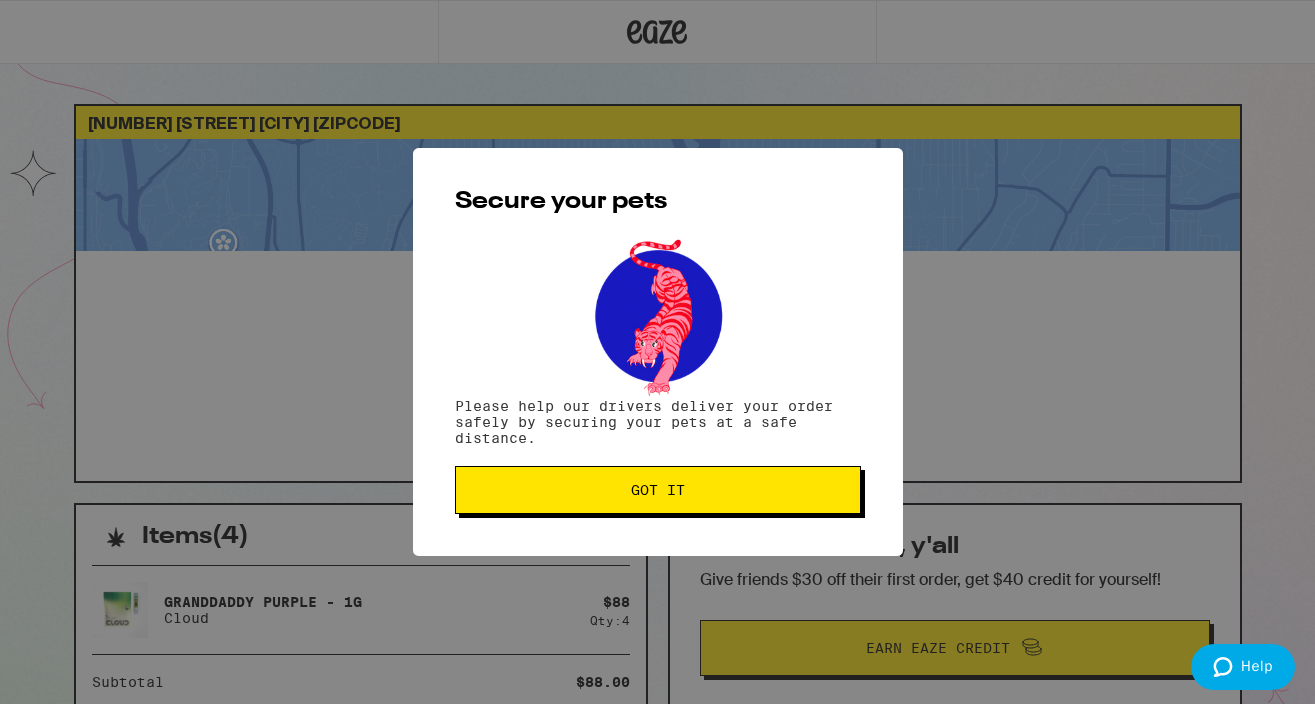 click on "Got it" at bounding box center [658, 490] 